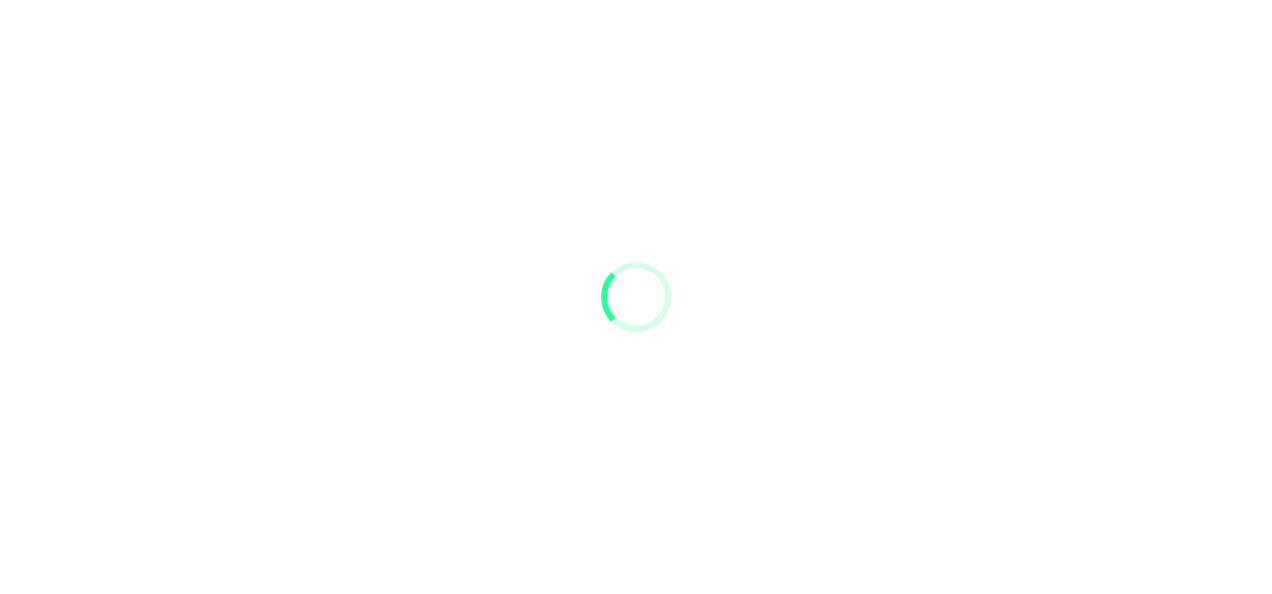 scroll, scrollTop: 0, scrollLeft: 0, axis: both 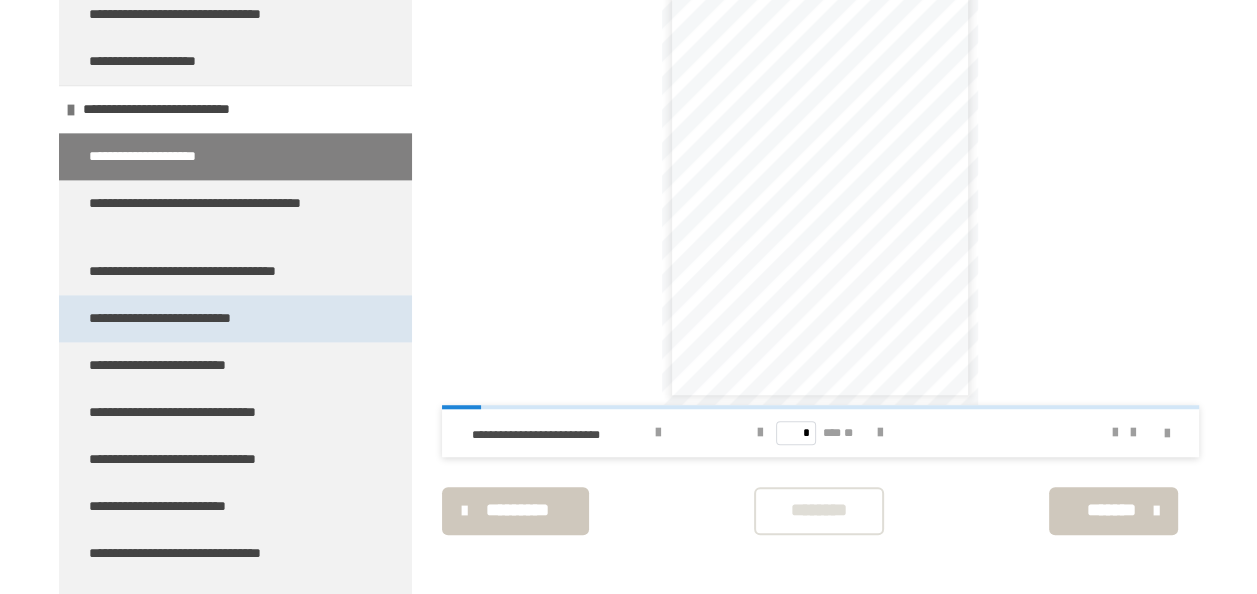 drag, startPoint x: 232, startPoint y: 284, endPoint x: 225, endPoint y: 294, distance: 12.206555 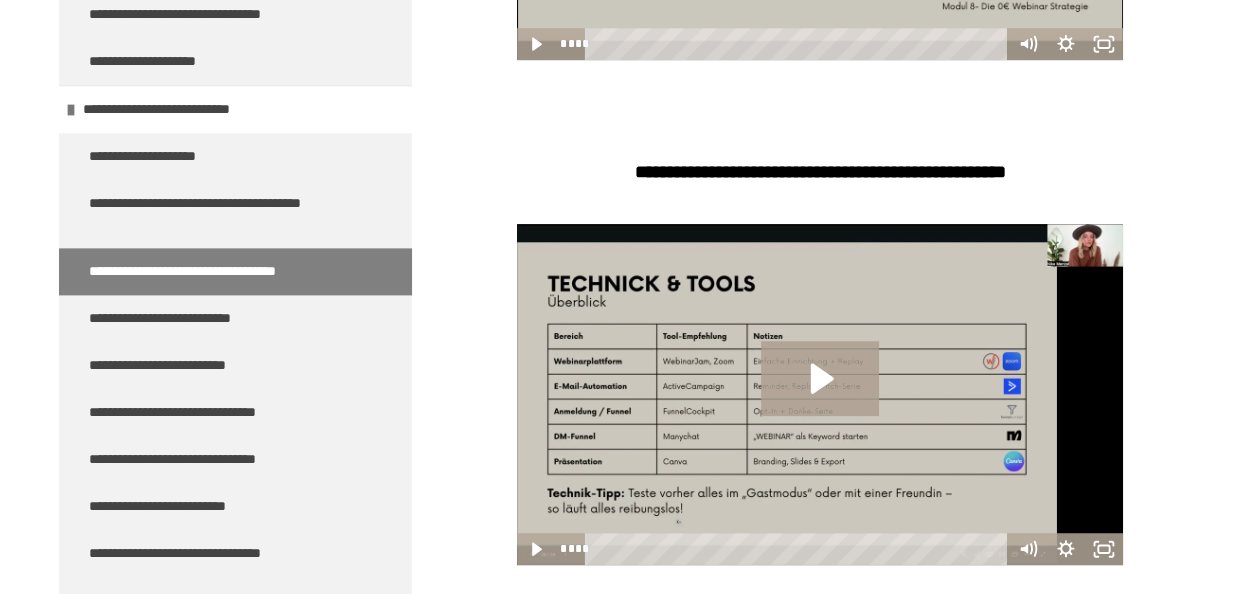 scroll, scrollTop: 1083, scrollLeft: 0, axis: vertical 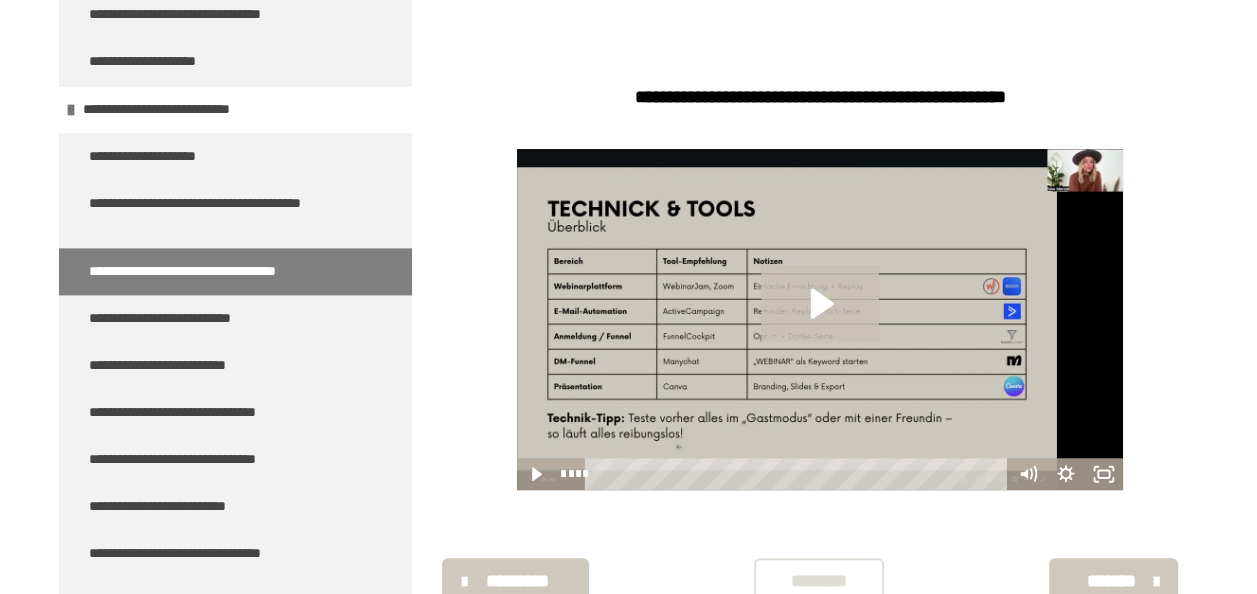 click 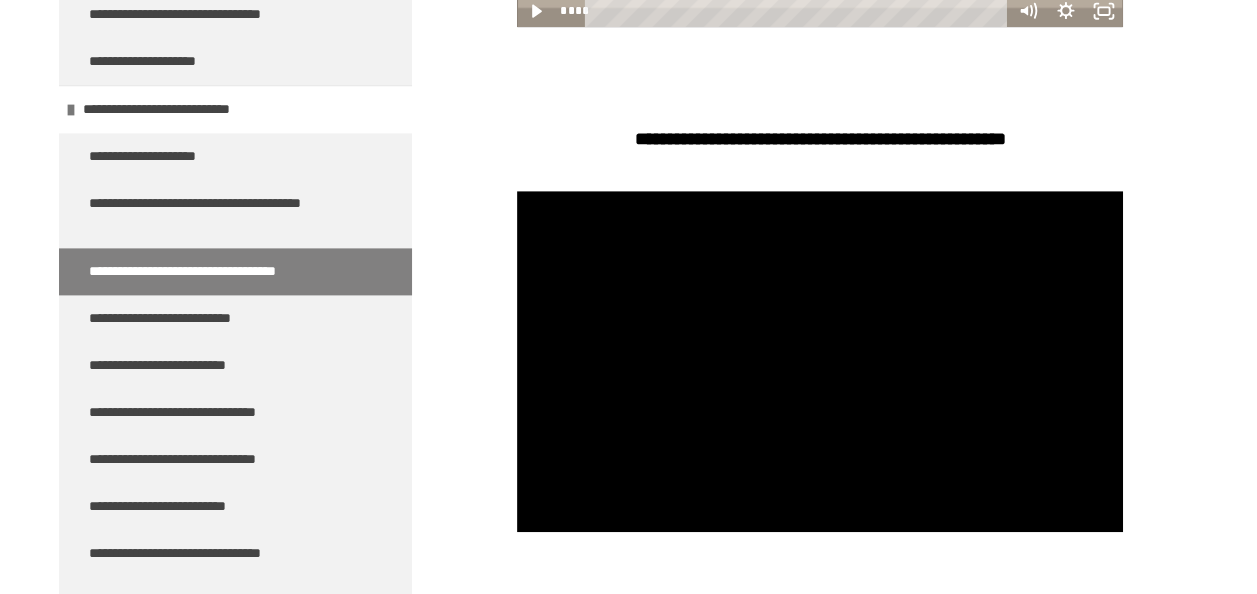 scroll, scrollTop: 1054, scrollLeft: 0, axis: vertical 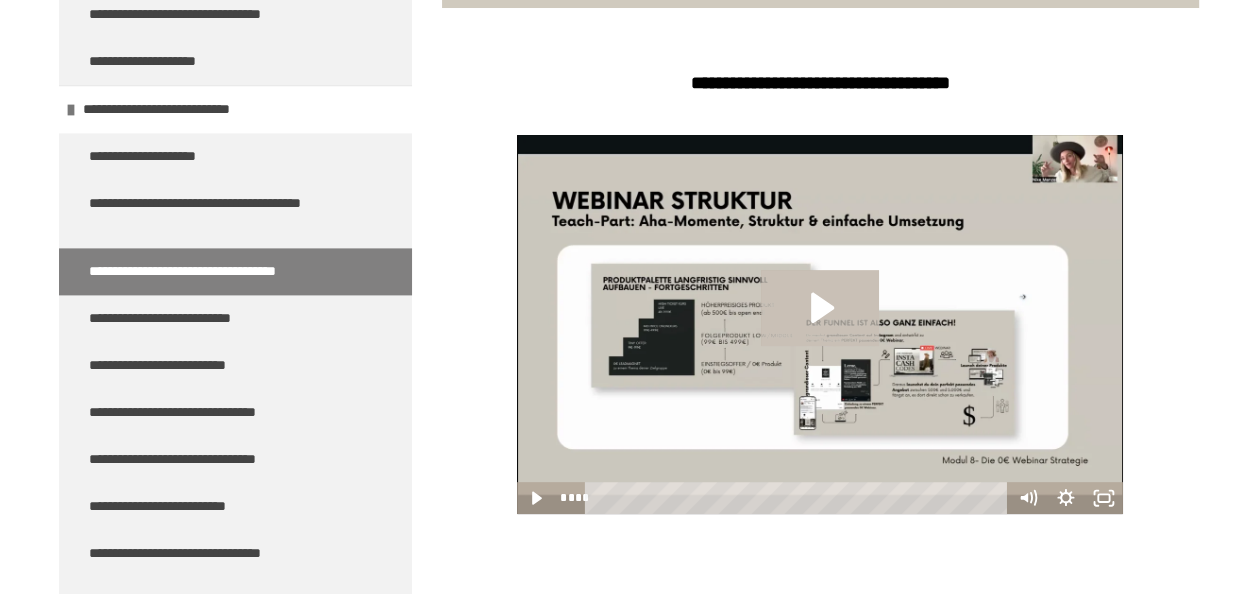 click 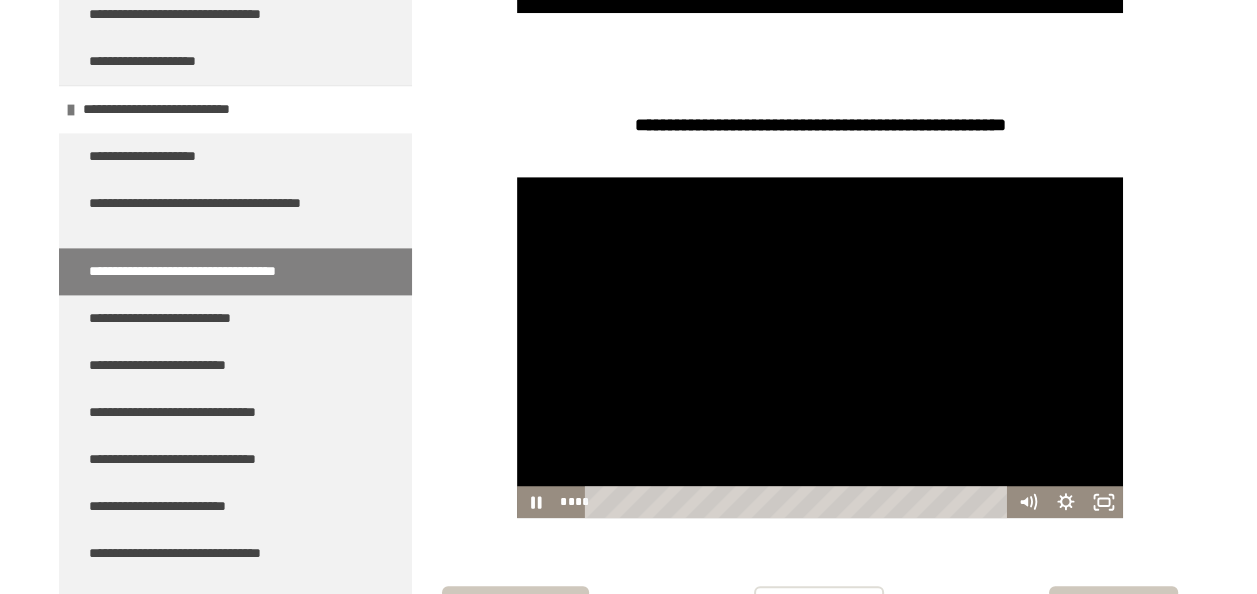 scroll, scrollTop: 1054, scrollLeft: 0, axis: vertical 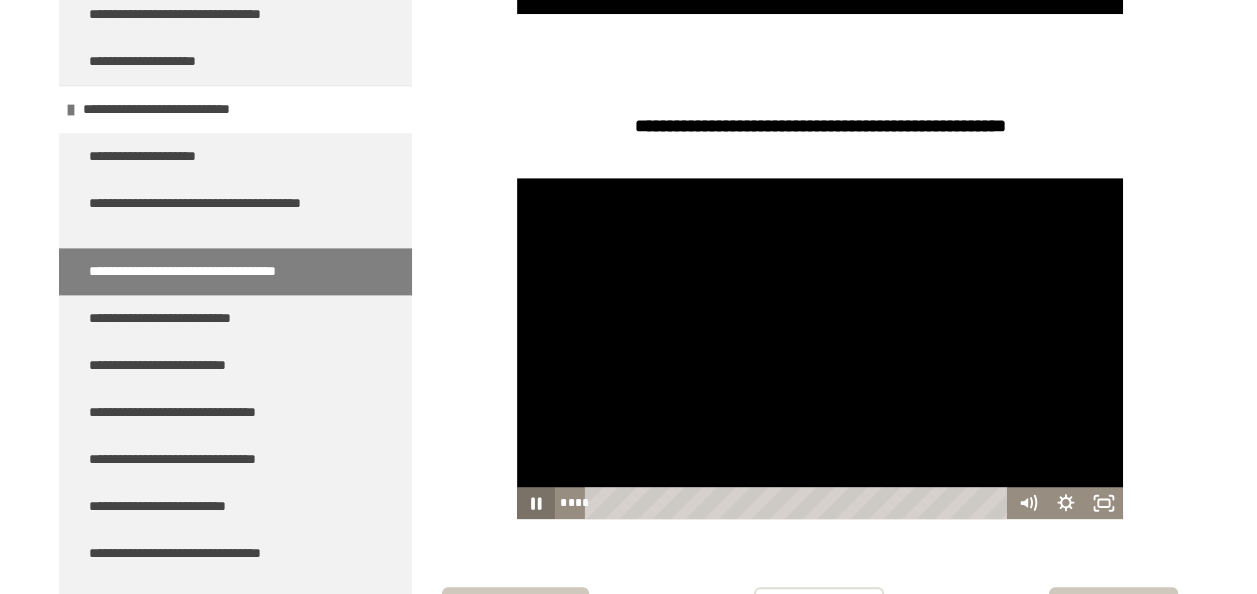click 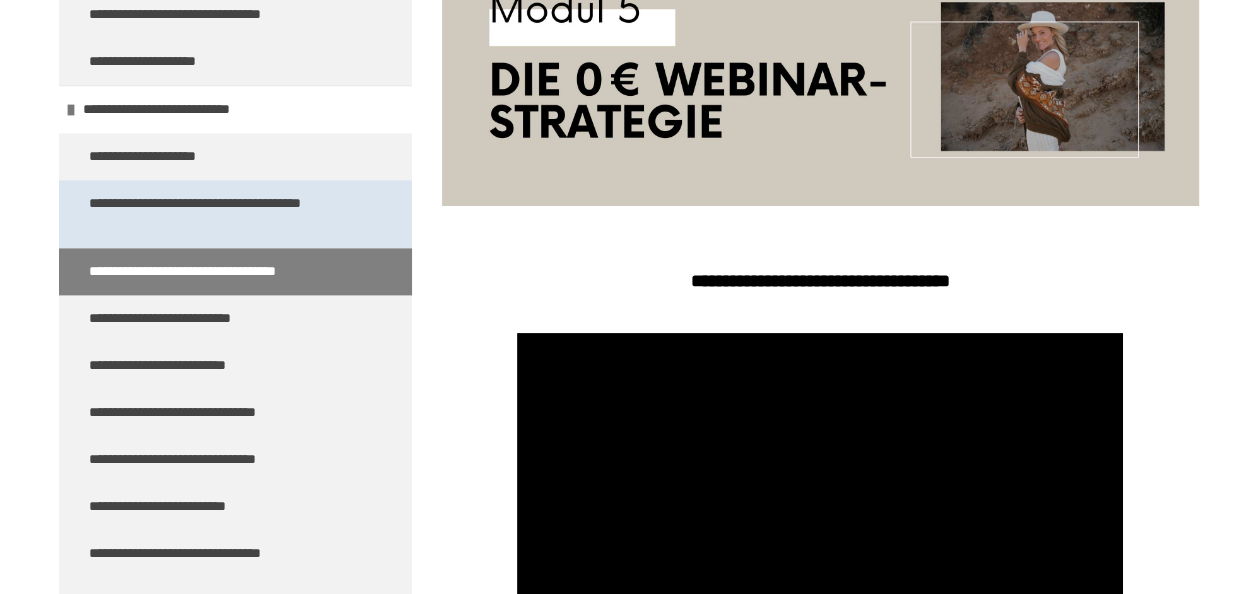 scroll, scrollTop: 354, scrollLeft: 0, axis: vertical 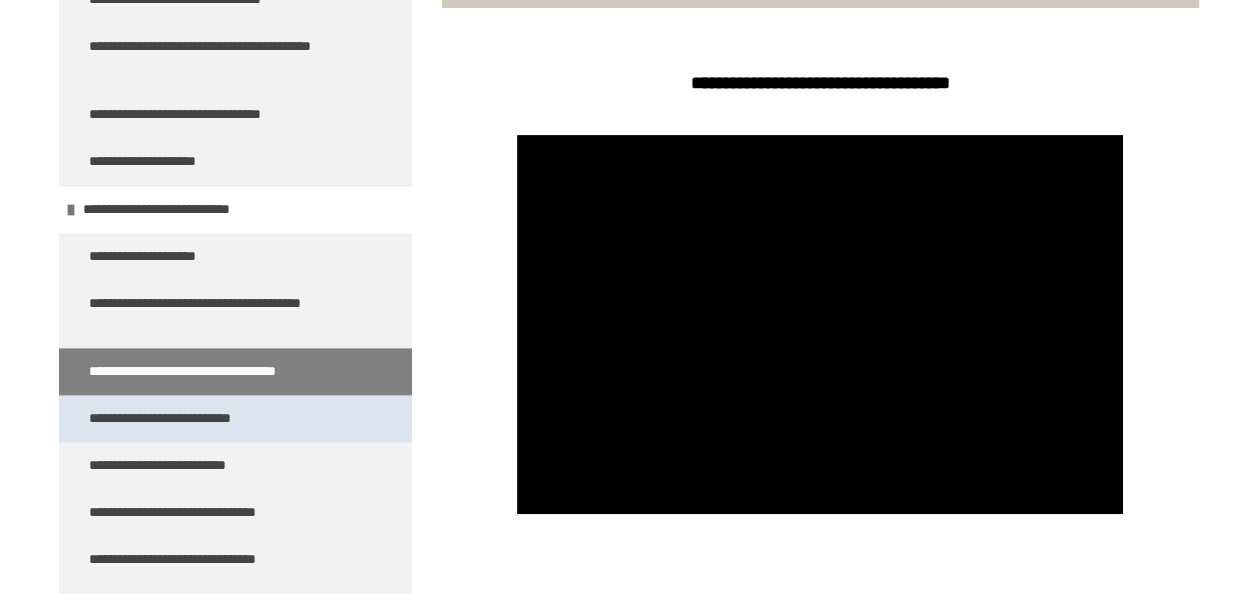 click on "**********" at bounding box center [185, 418] 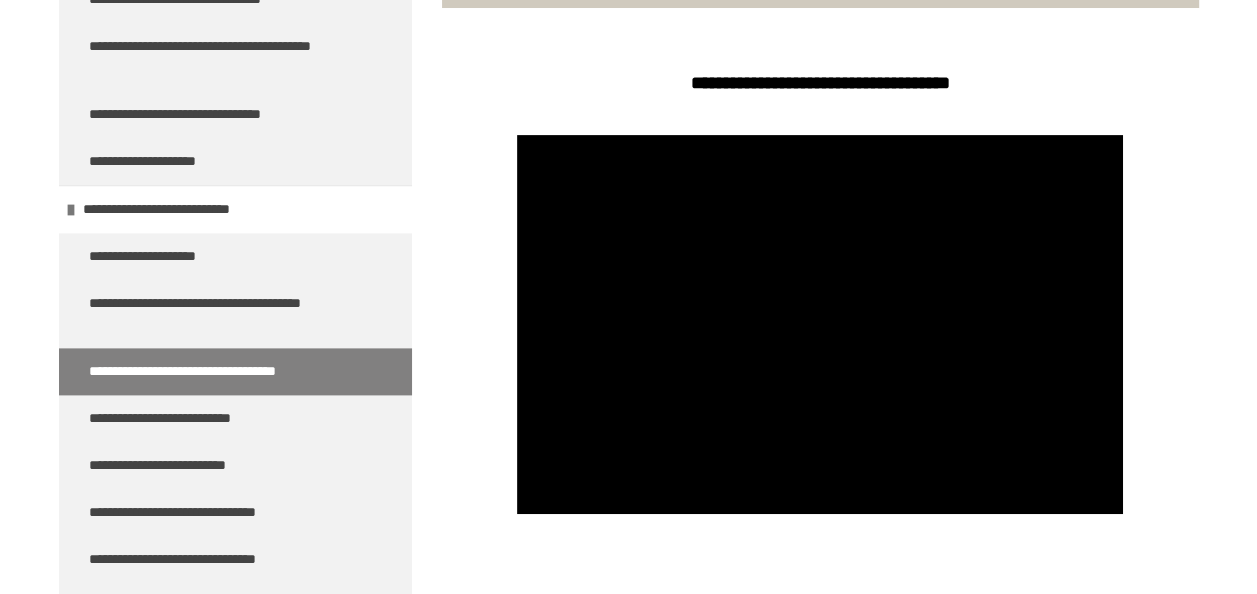 scroll, scrollTop: 270, scrollLeft: 0, axis: vertical 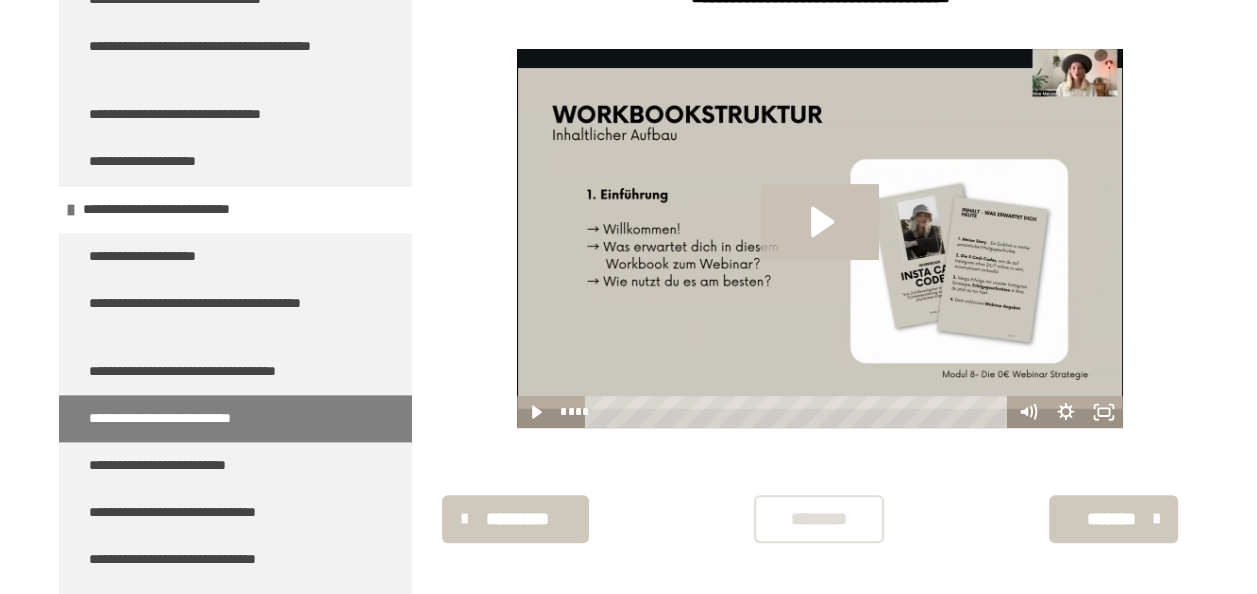click 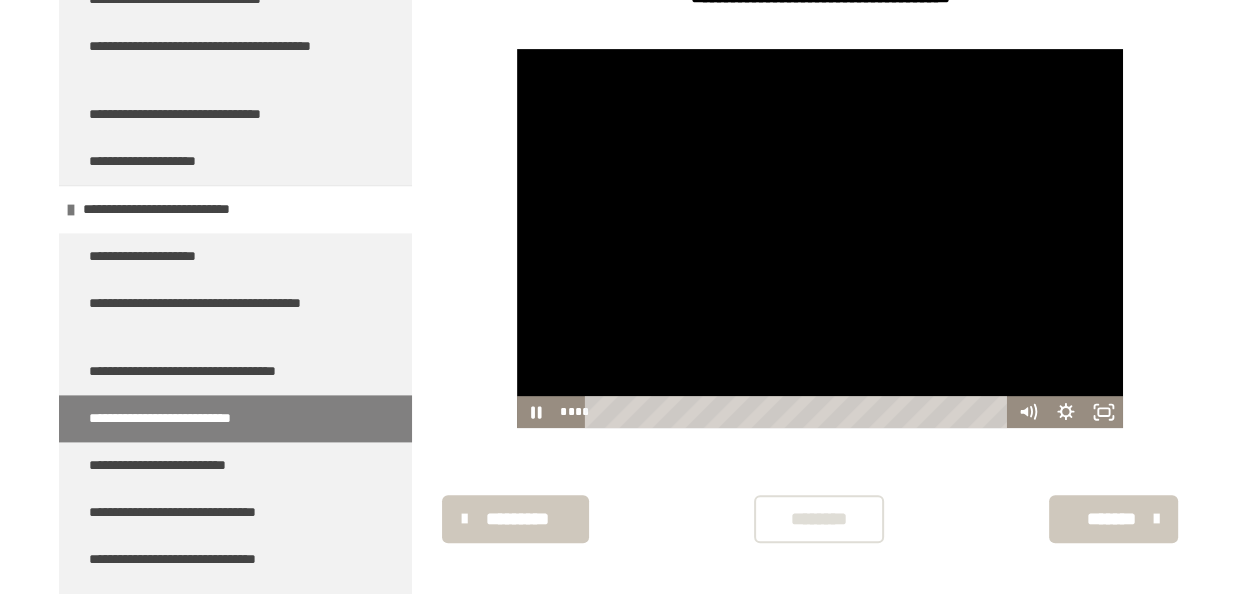 scroll, scrollTop: 648, scrollLeft: 0, axis: vertical 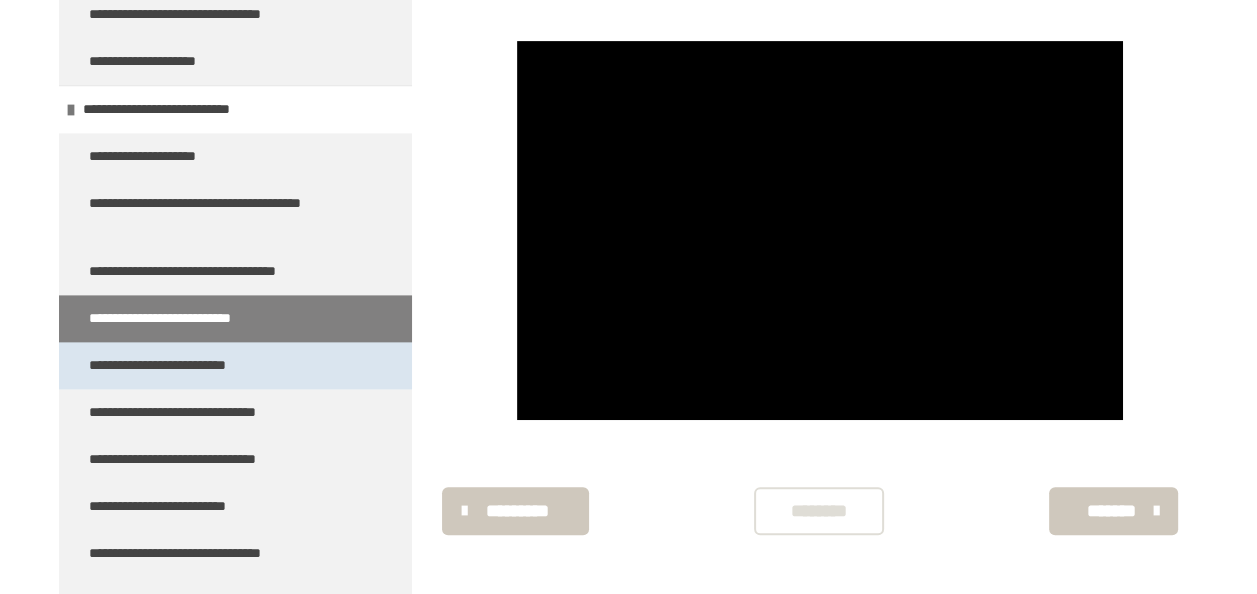 click on "**********" at bounding box center [186, 365] 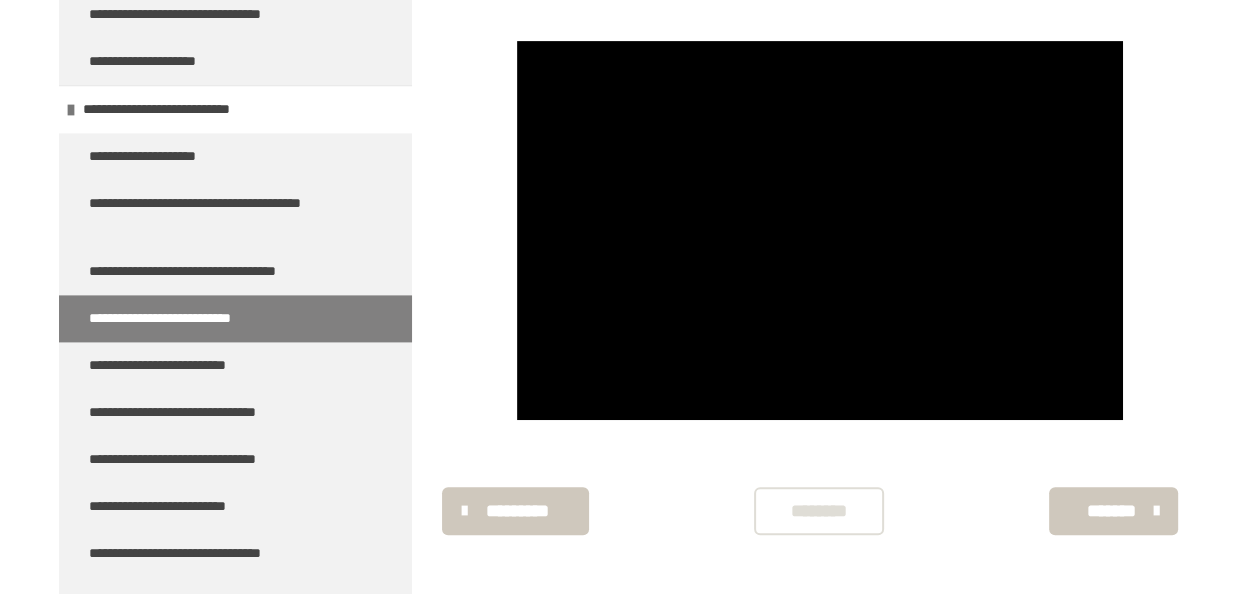 scroll, scrollTop: 270, scrollLeft: 0, axis: vertical 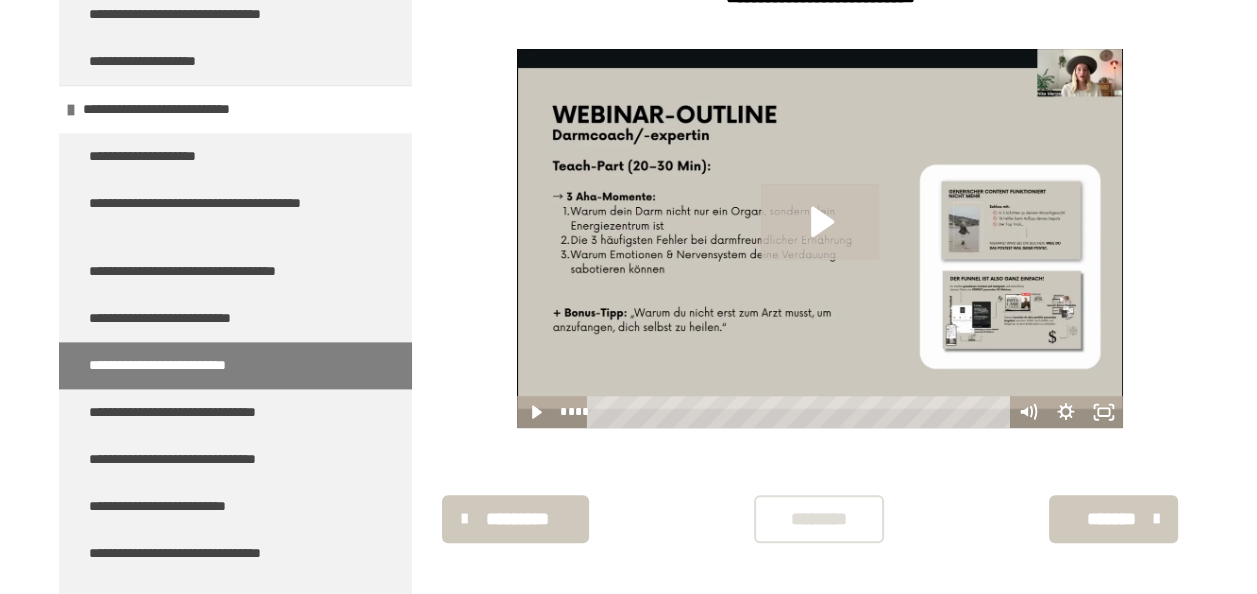 click 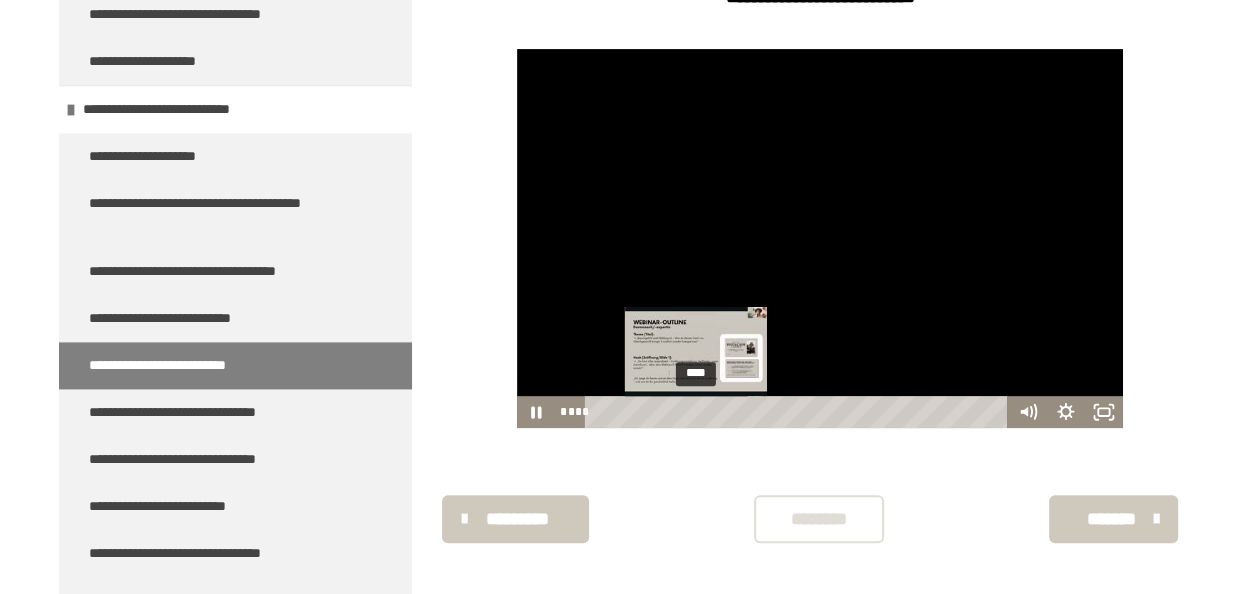 scroll, scrollTop: 648, scrollLeft: 0, axis: vertical 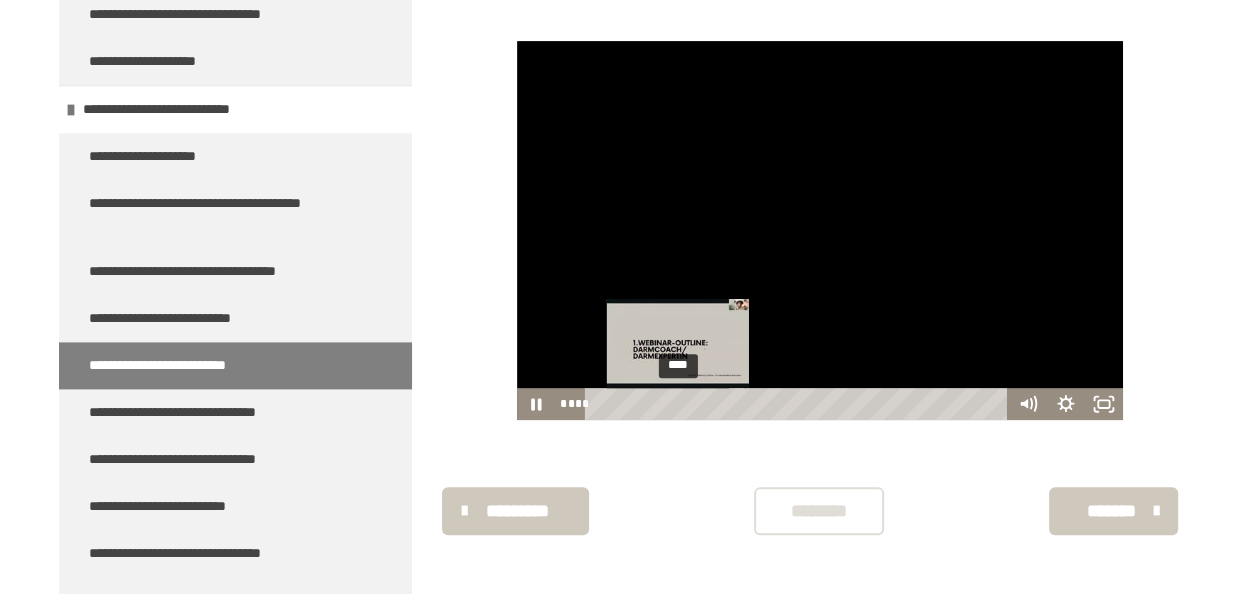 click on "****" at bounding box center [799, 404] 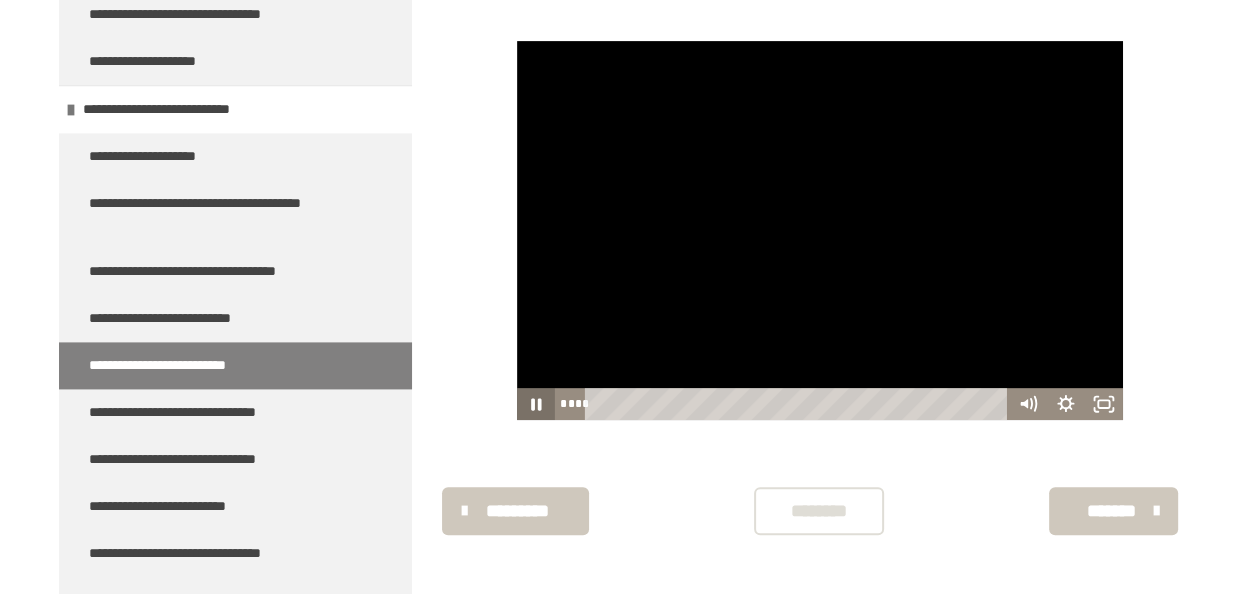click 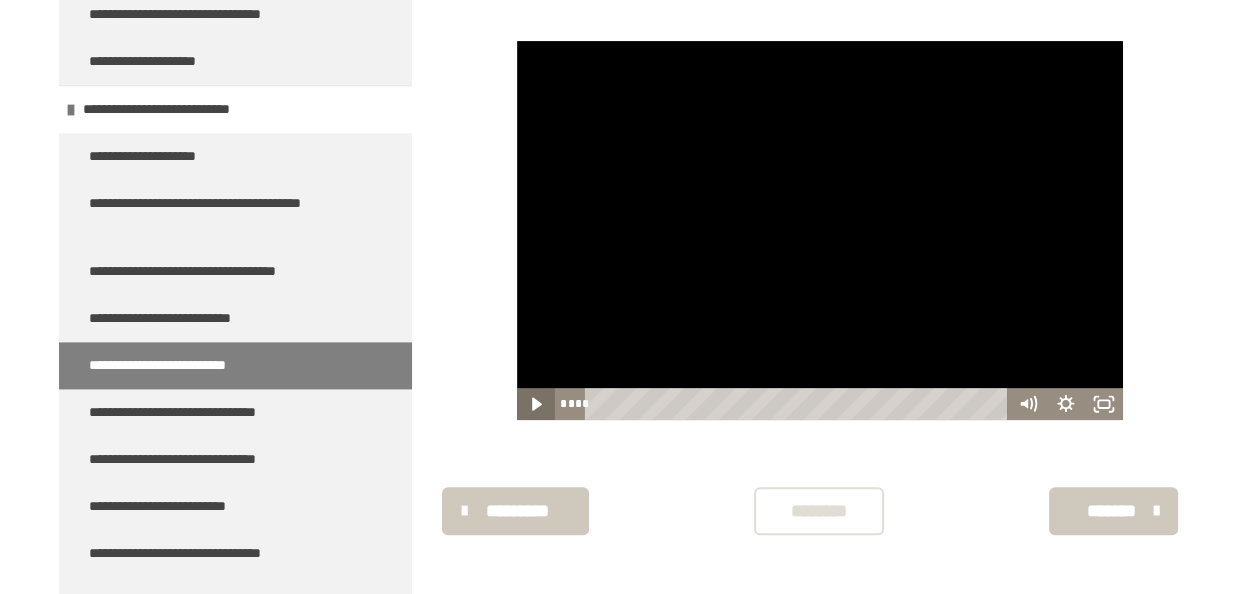 click 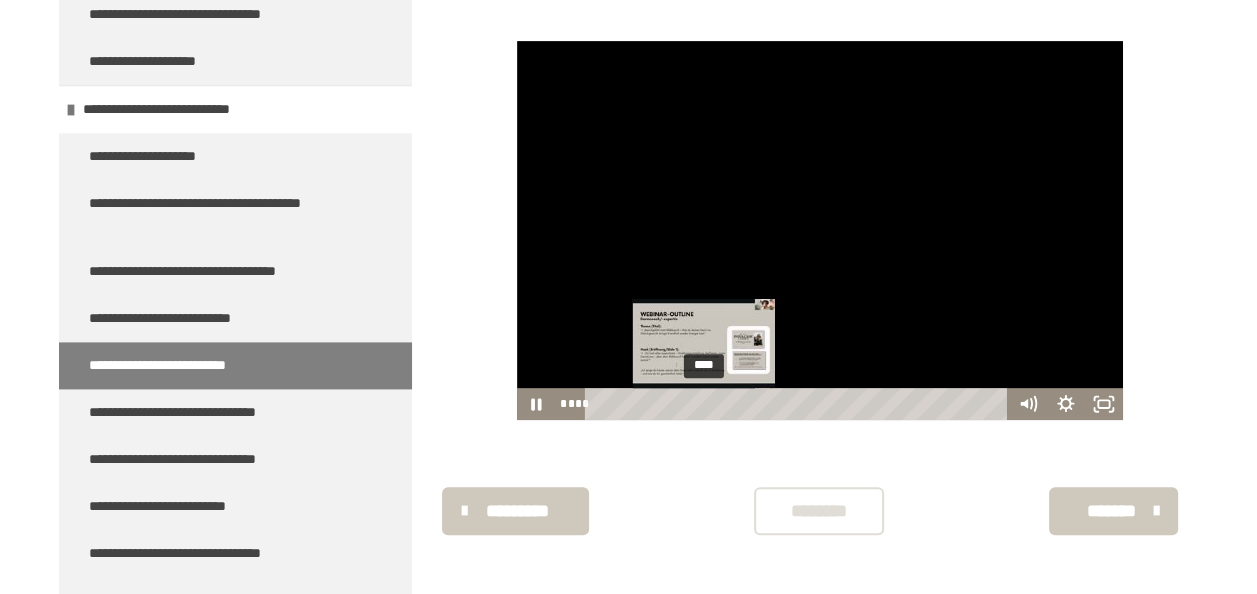 click on "****" at bounding box center [799, 404] 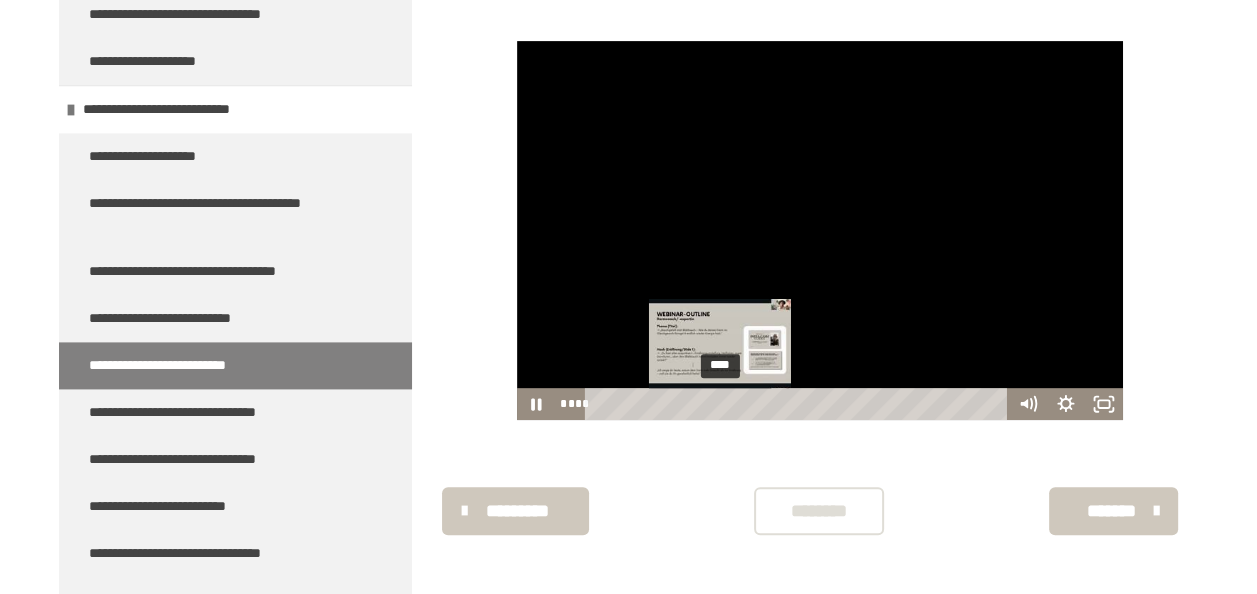 click on "****" at bounding box center (799, 404) 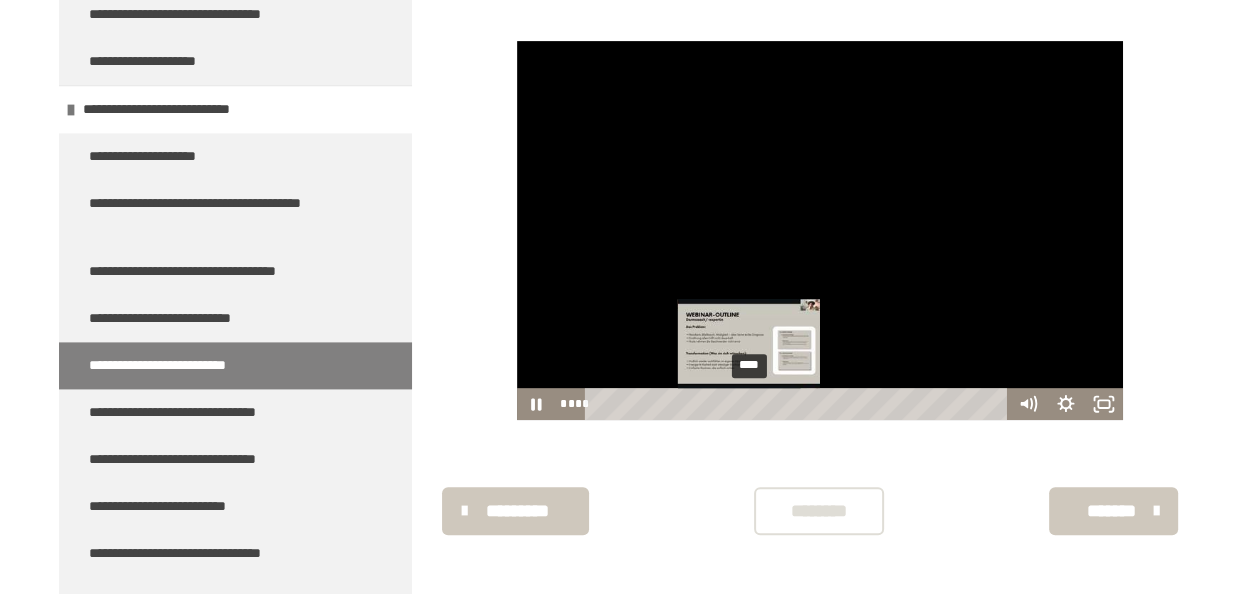 click on "****" at bounding box center (799, 404) 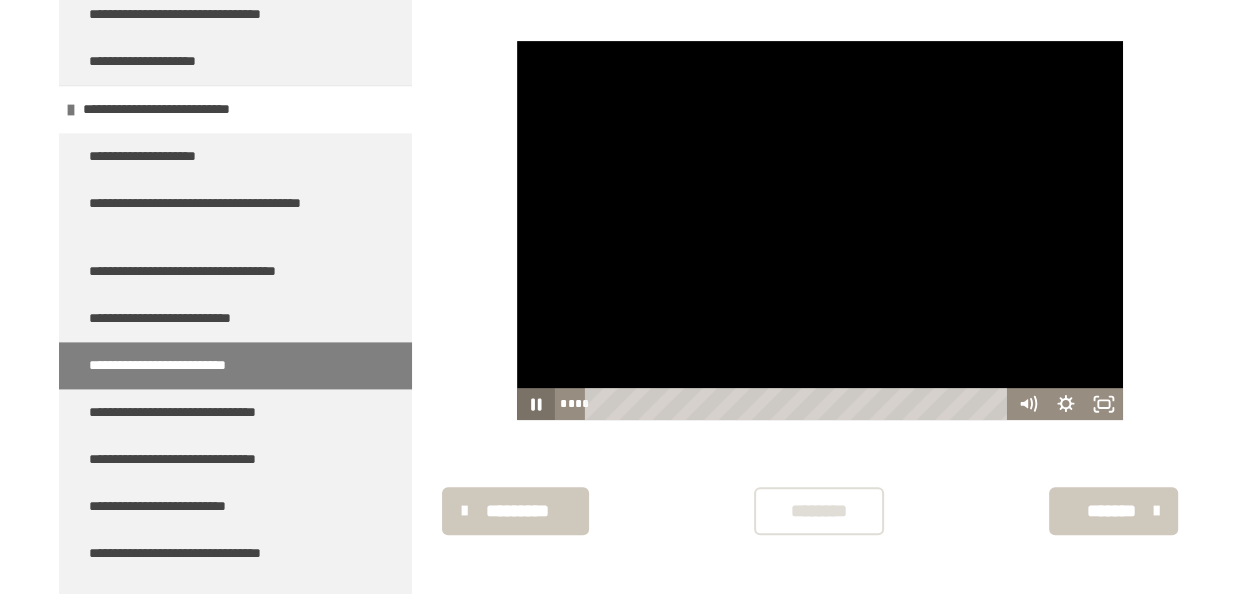 click 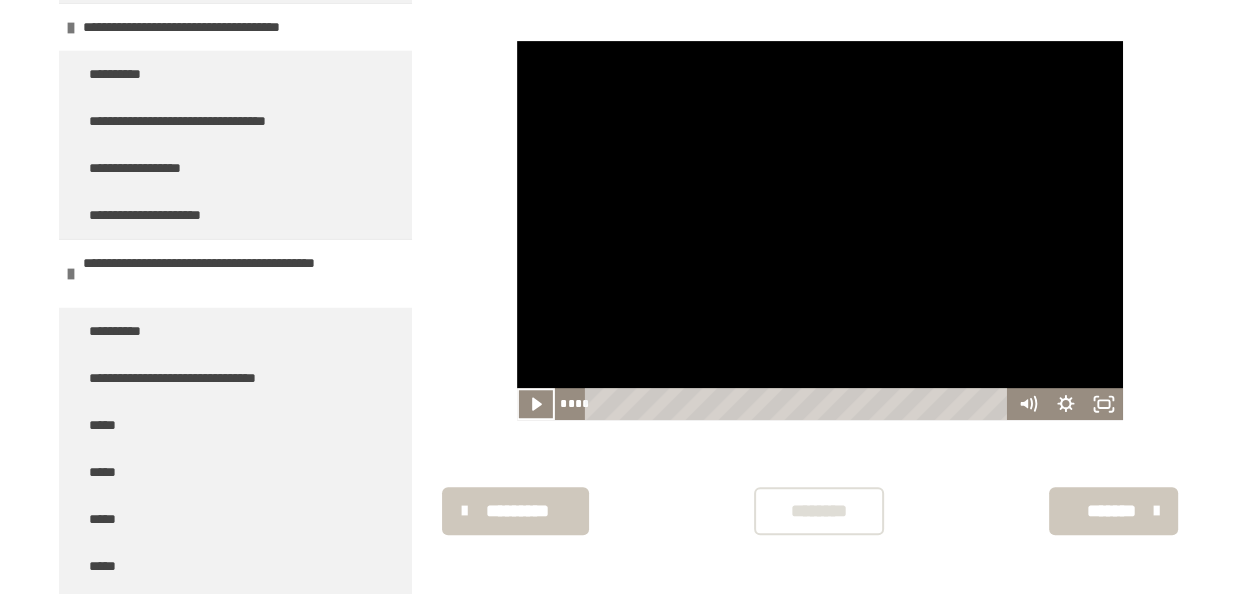 scroll, scrollTop: 4421, scrollLeft: 0, axis: vertical 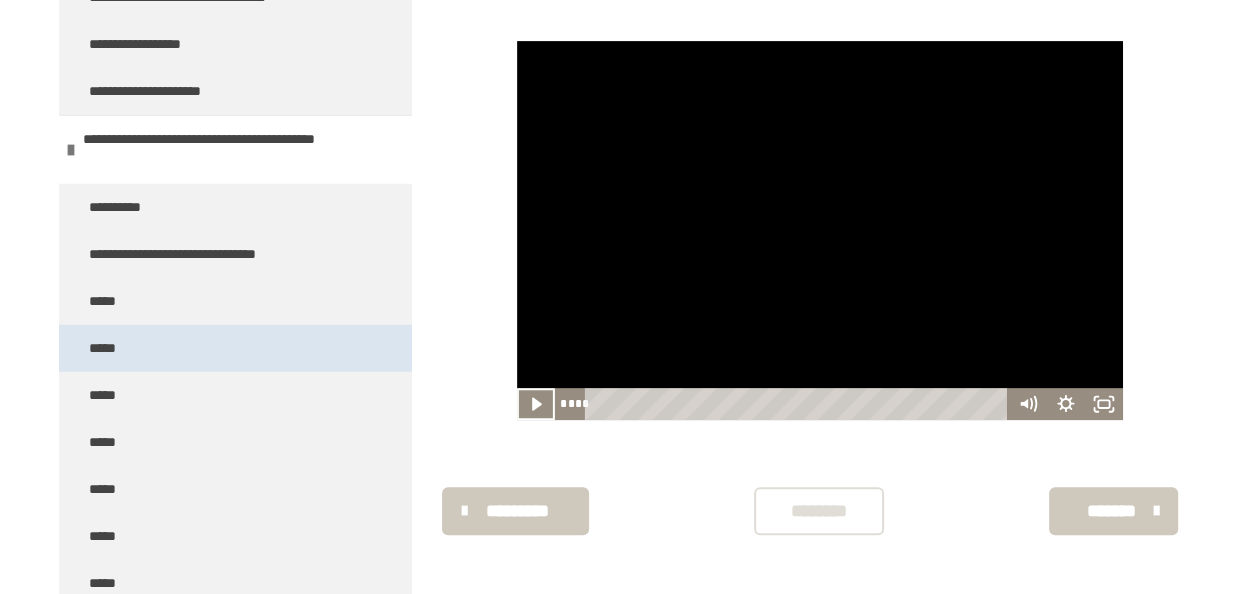 click on "*****" at bounding box center [106, 348] 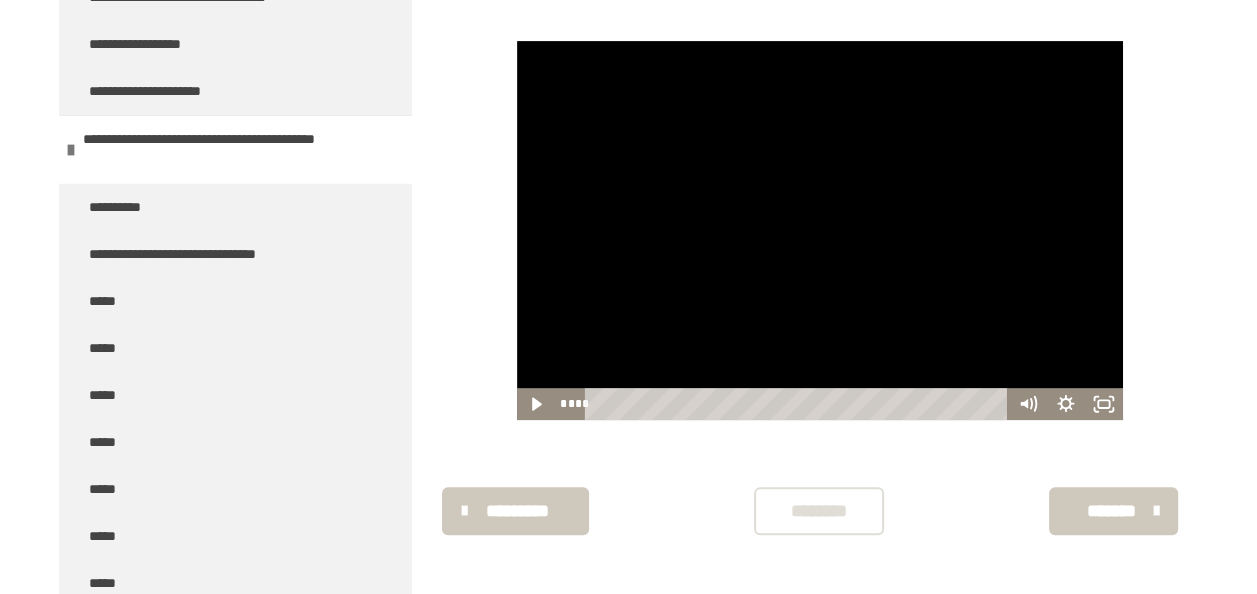 scroll, scrollTop: 270, scrollLeft: 0, axis: vertical 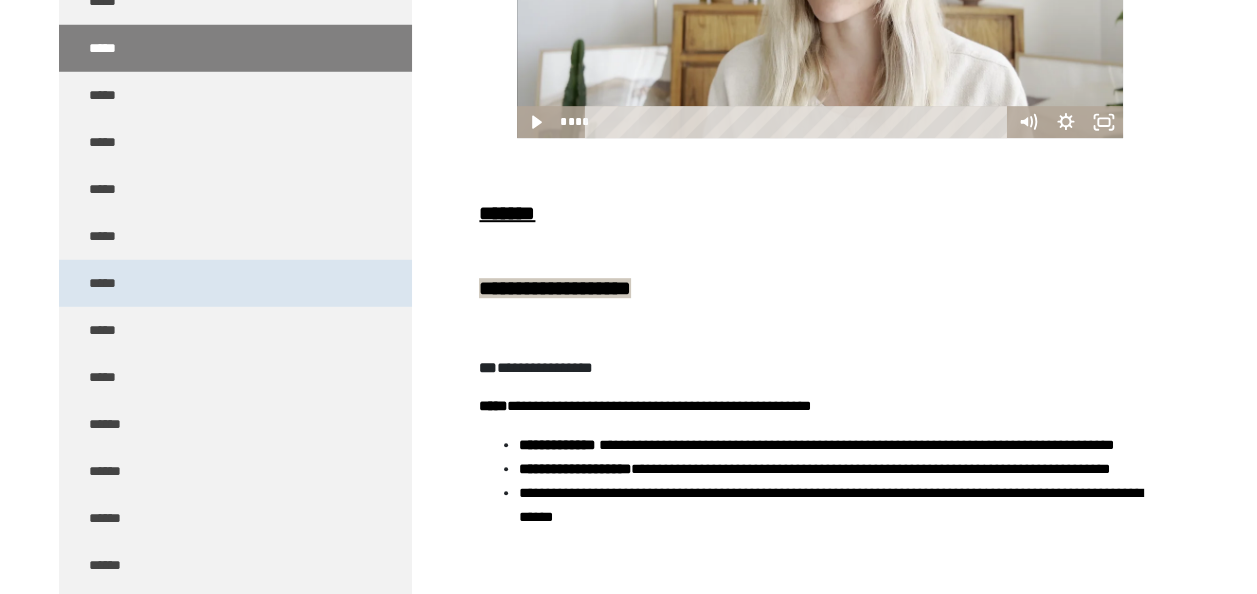 click on "*****" at bounding box center [235, 283] 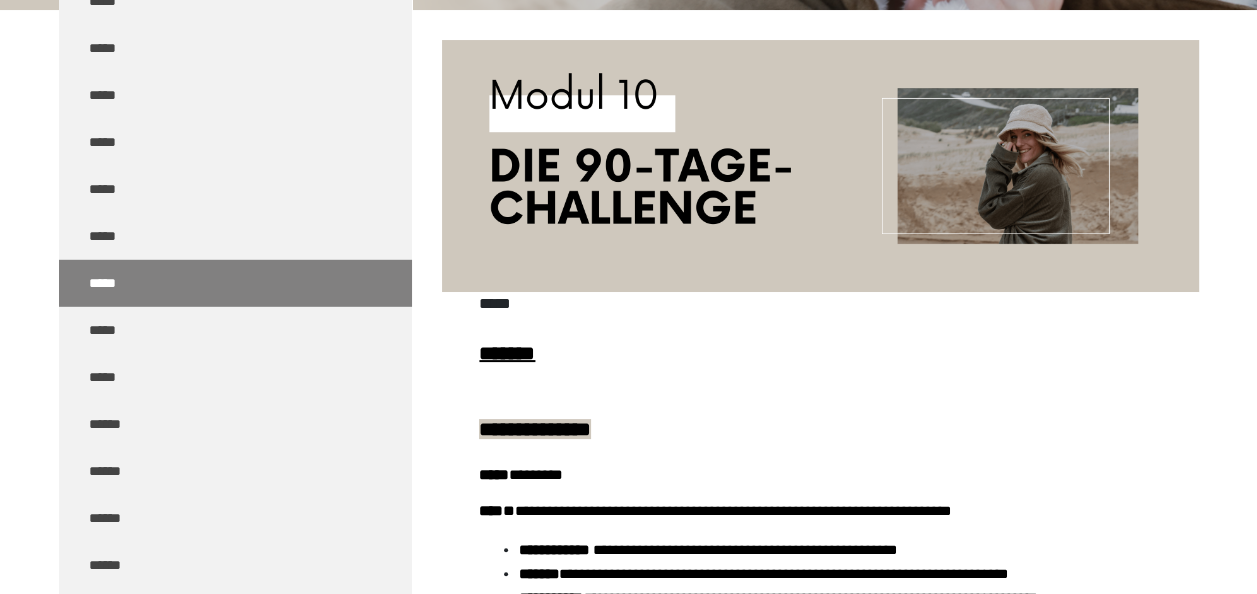 scroll, scrollTop: 470, scrollLeft: 0, axis: vertical 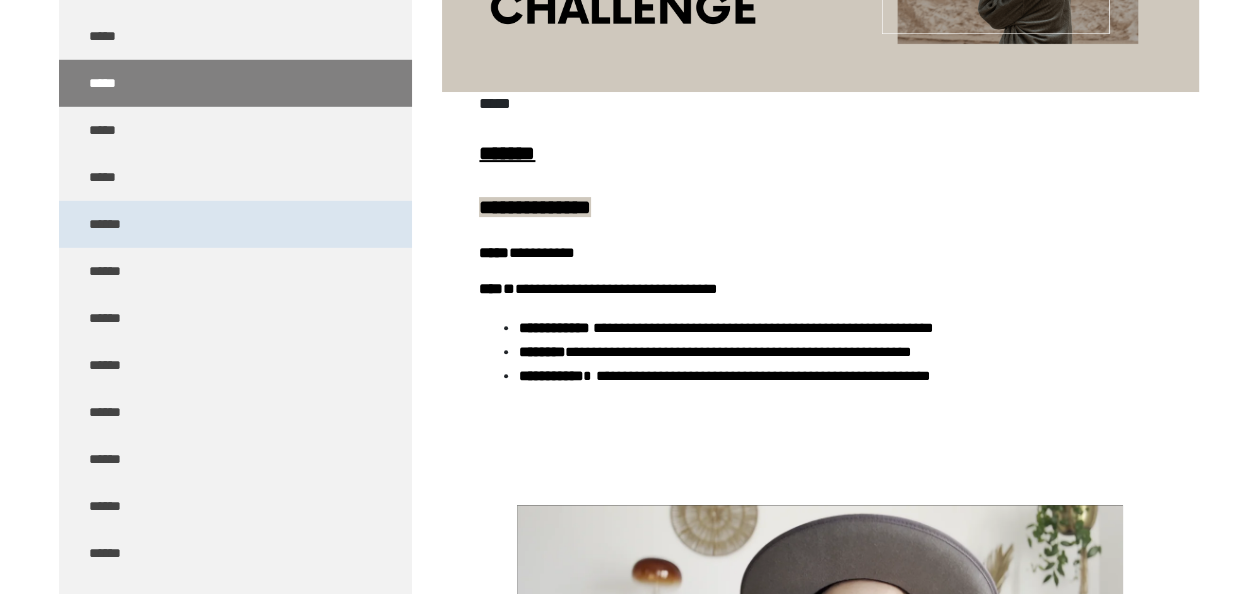 click on "******" at bounding box center (235, 224) 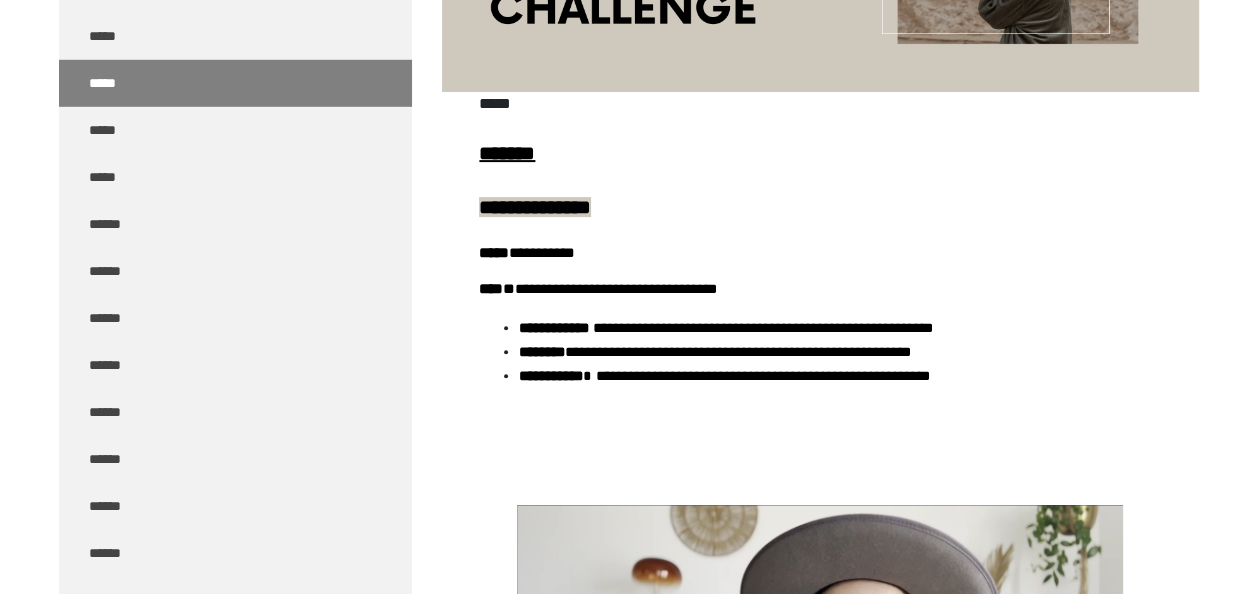 scroll, scrollTop: 270, scrollLeft: 0, axis: vertical 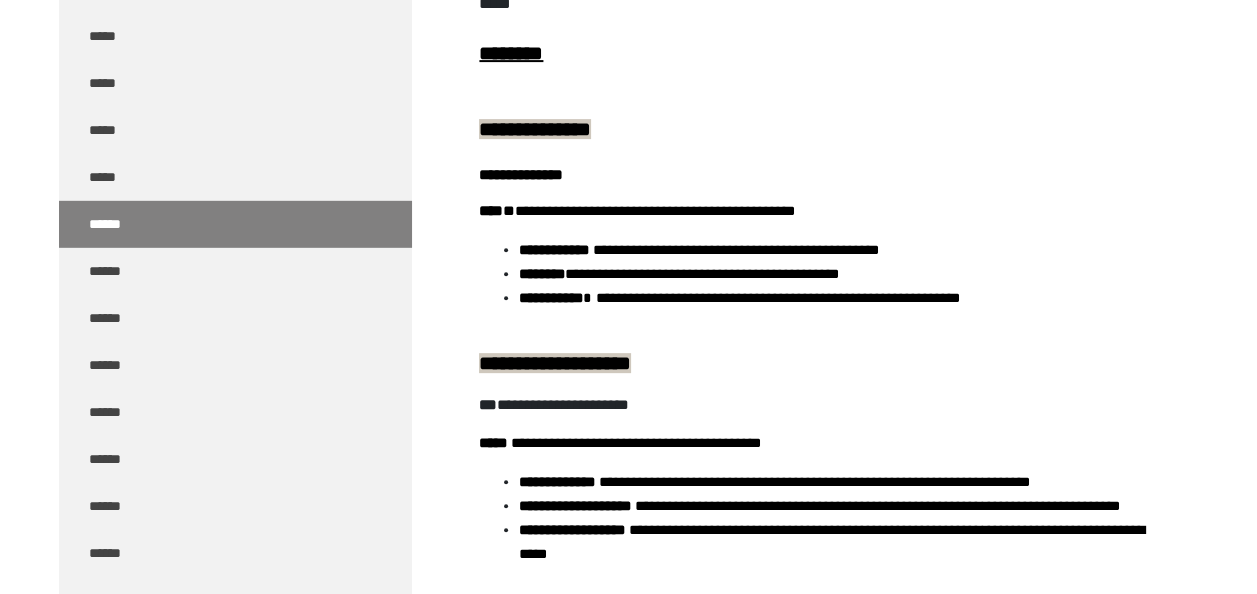 click on "**********" at bounding box center (839, 506) 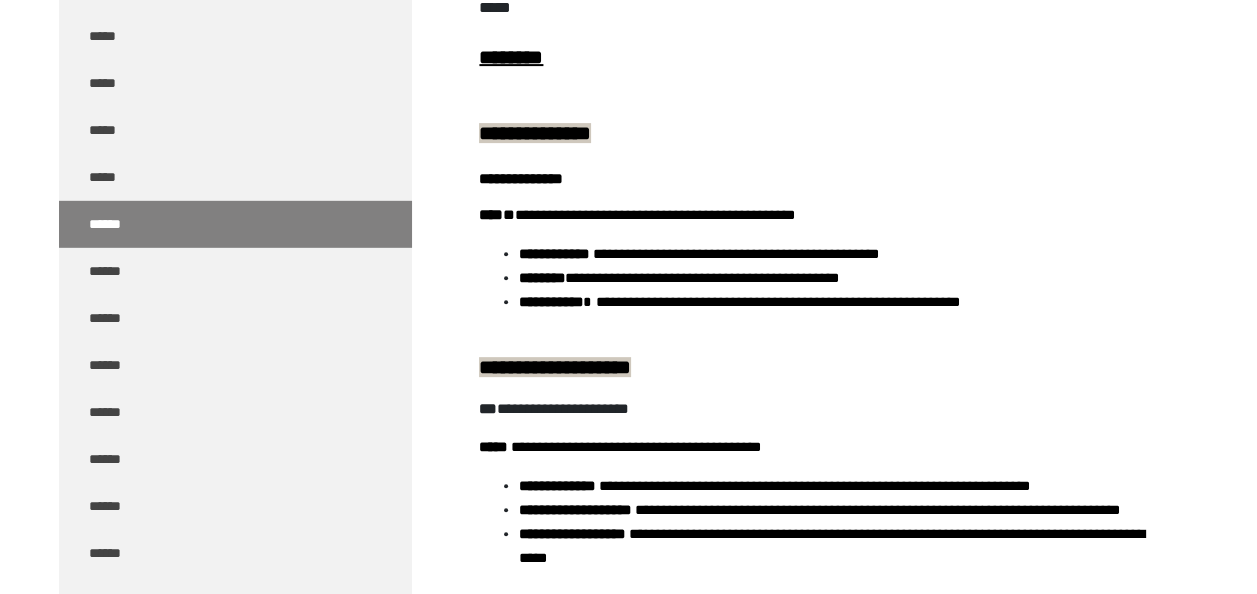 click on "**********" at bounding box center [839, 510] 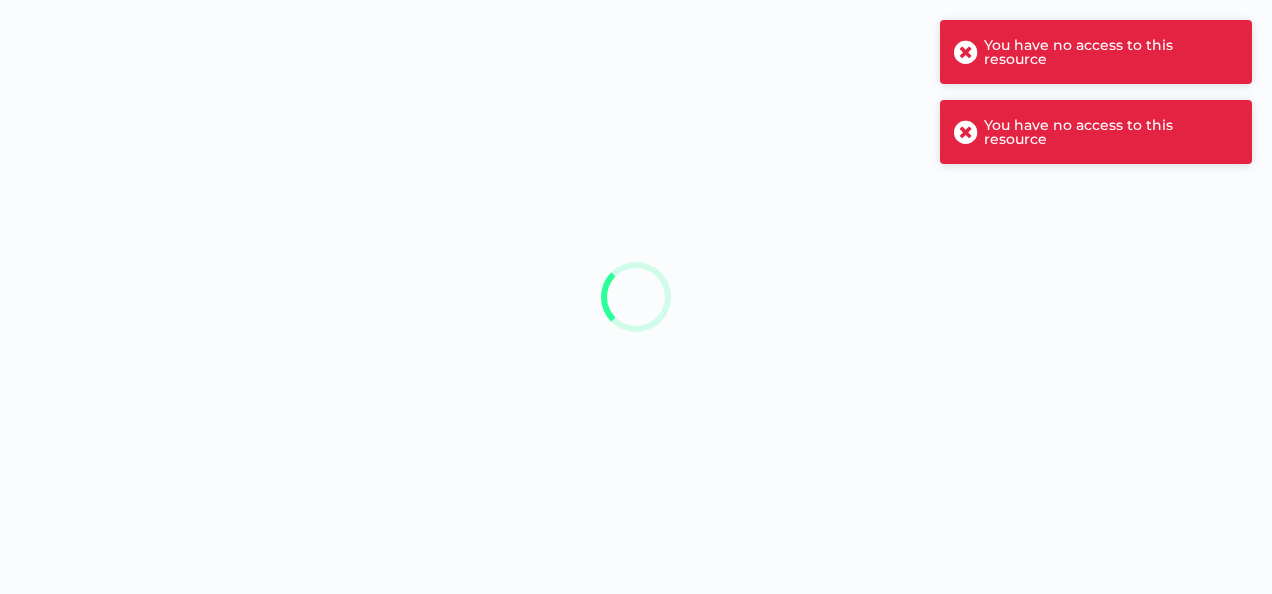 scroll, scrollTop: 0, scrollLeft: 0, axis: both 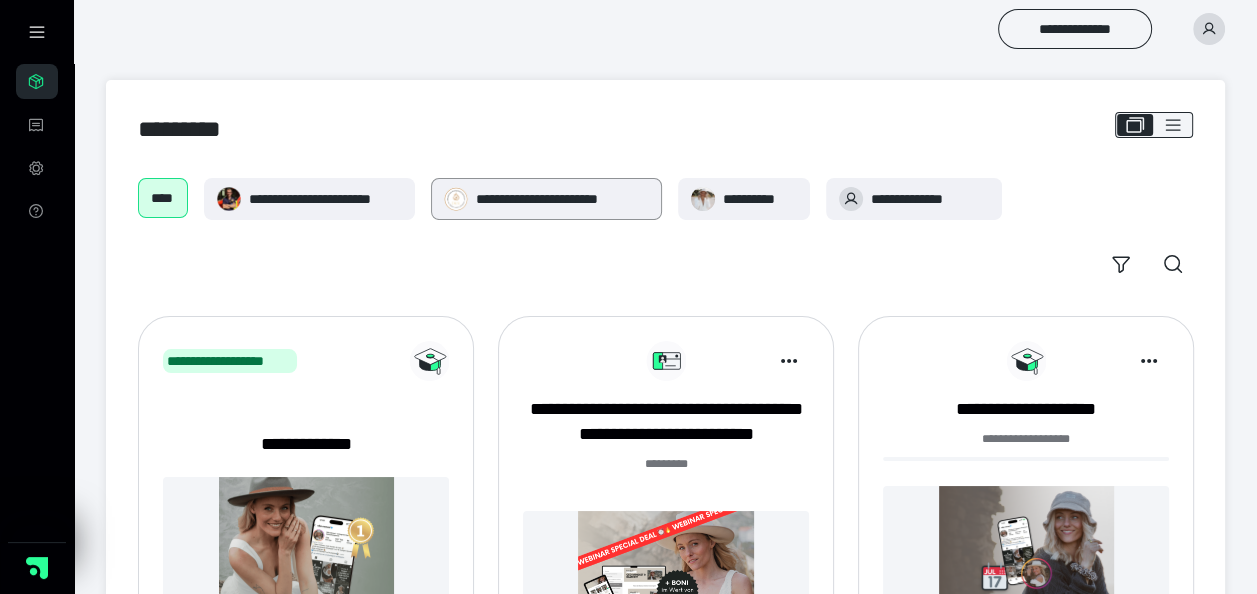 click on "**********" at bounding box center [562, 199] 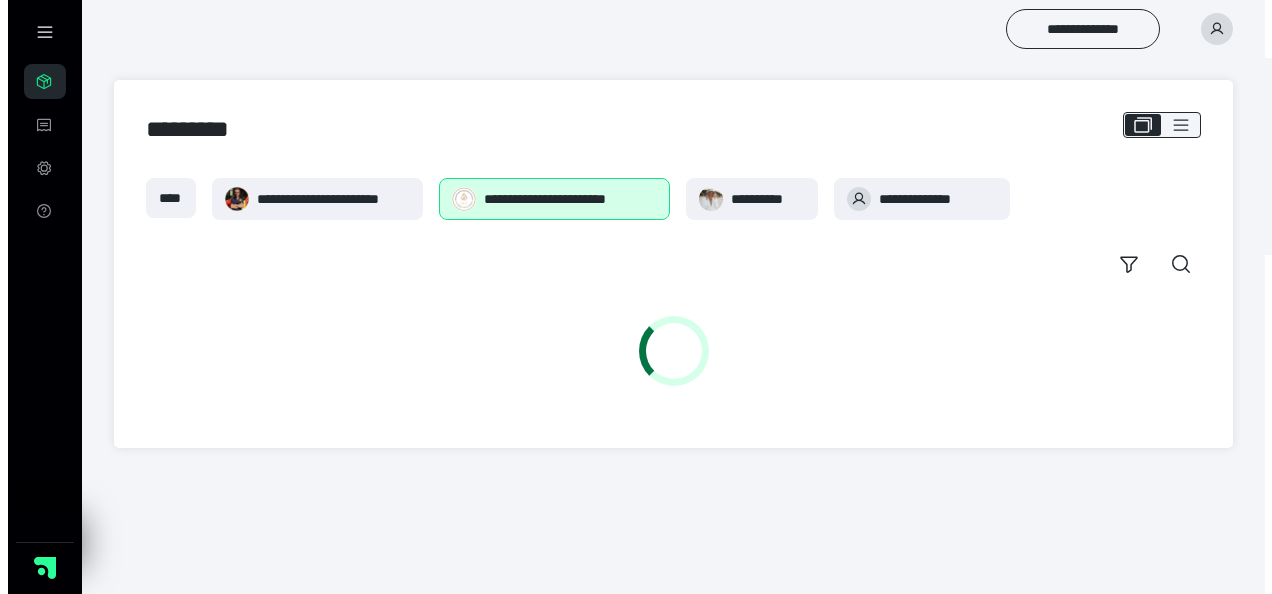 scroll, scrollTop: 0, scrollLeft: 0, axis: both 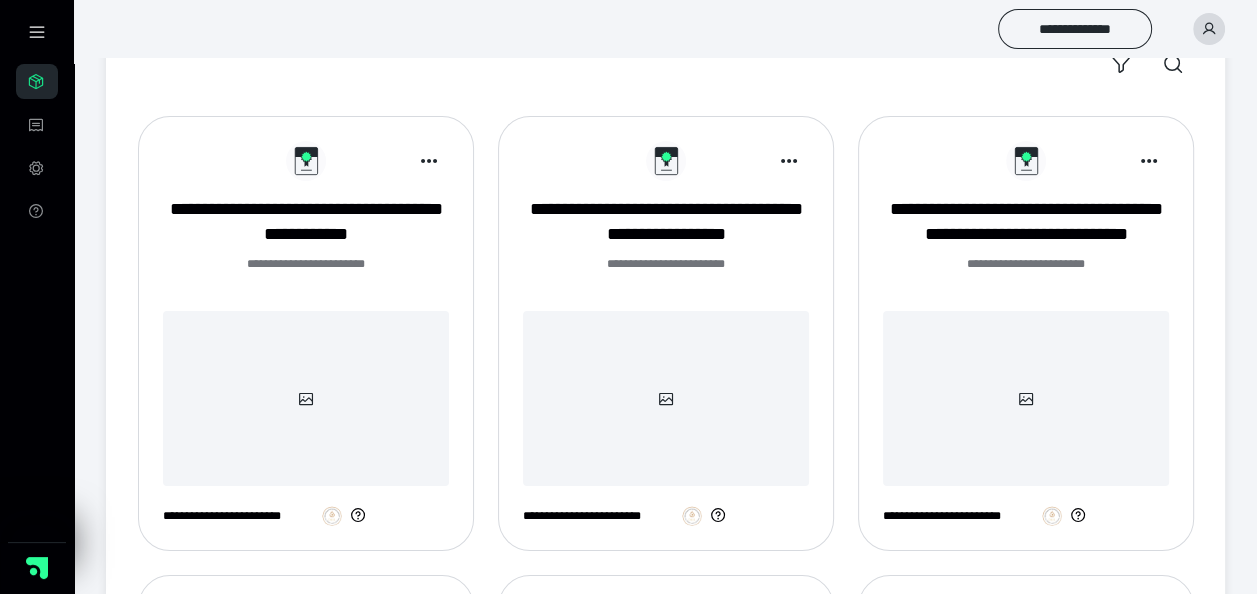 click at bounding box center (666, 398) 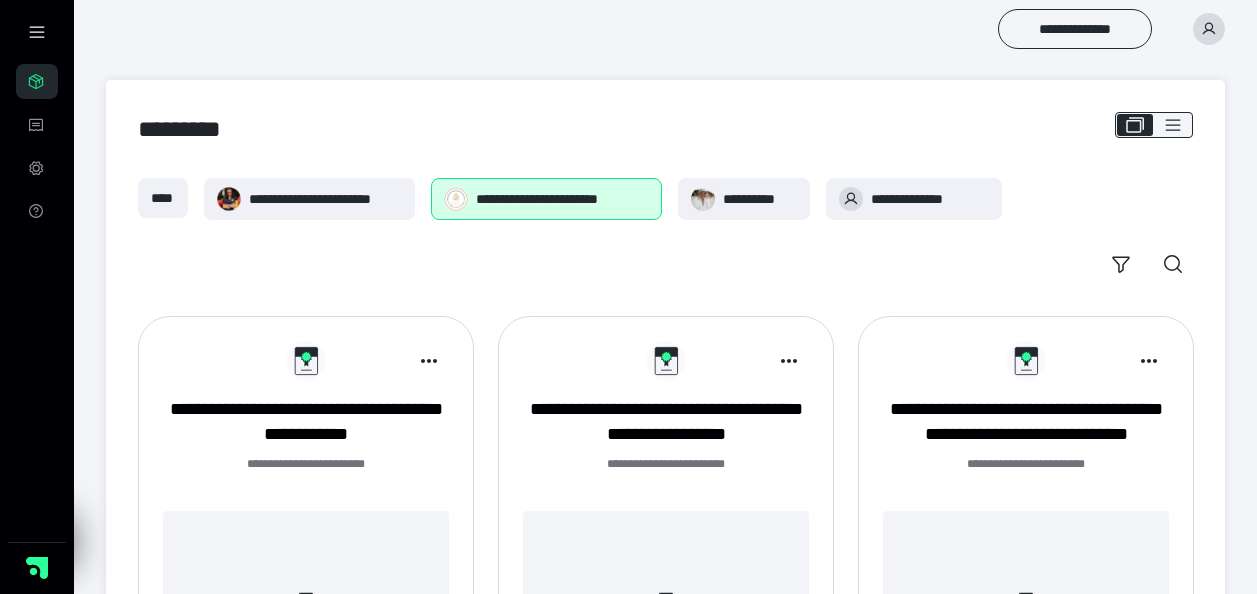 scroll, scrollTop: 198, scrollLeft: 0, axis: vertical 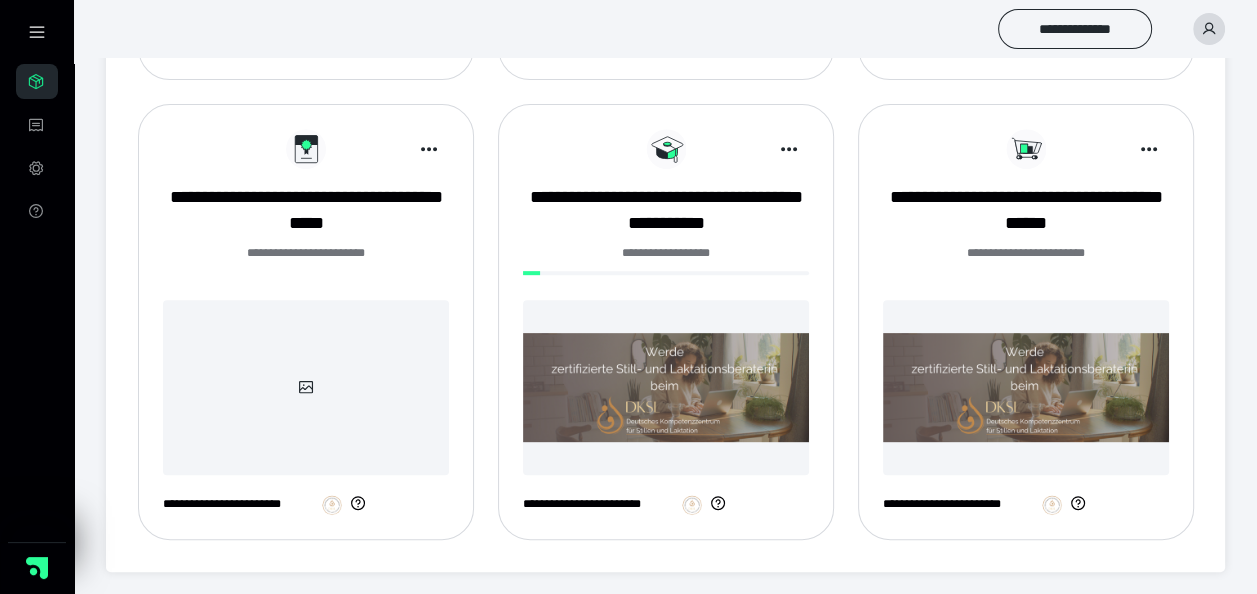 click at bounding box center (666, 387) 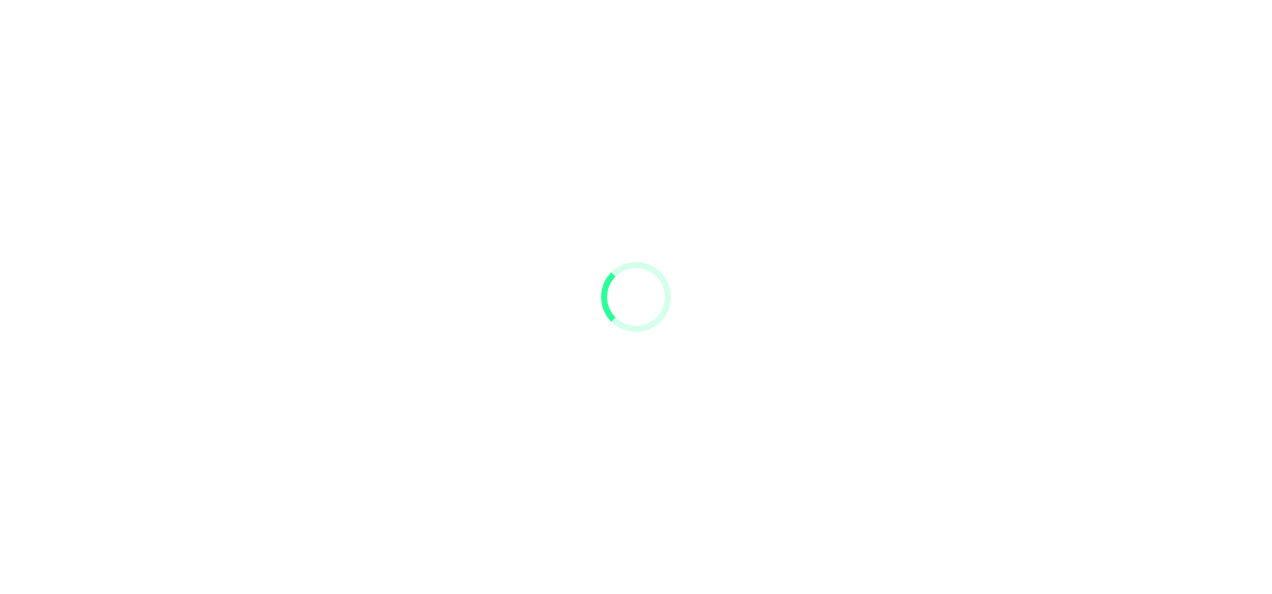 scroll, scrollTop: 0, scrollLeft: 0, axis: both 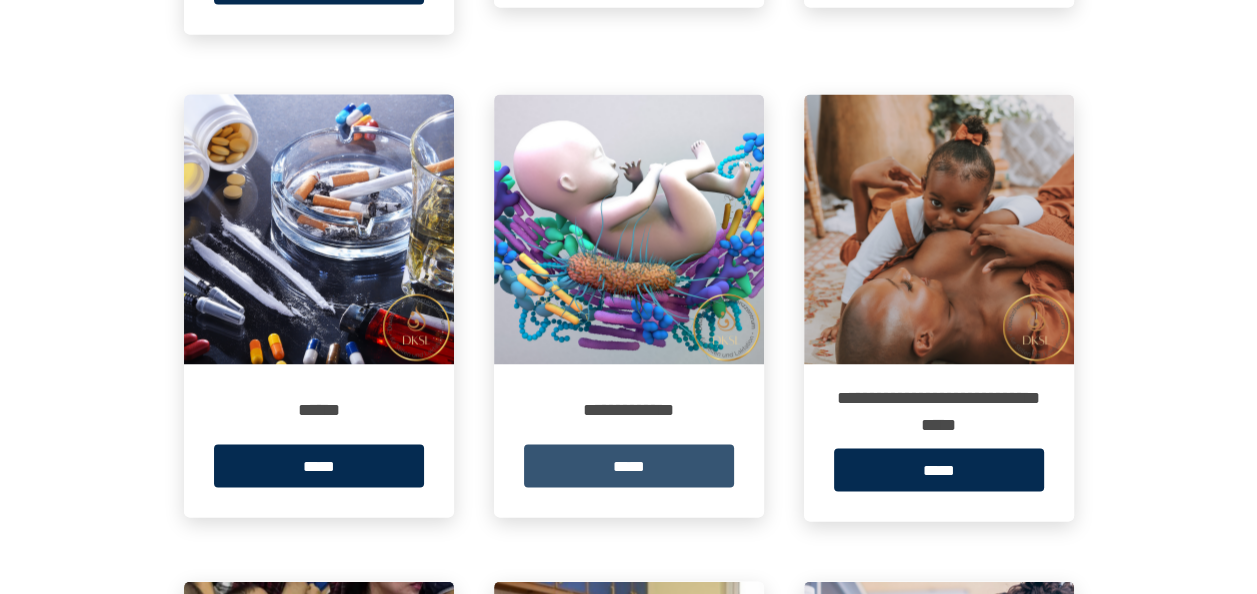 click on "*****" at bounding box center (629, 465) 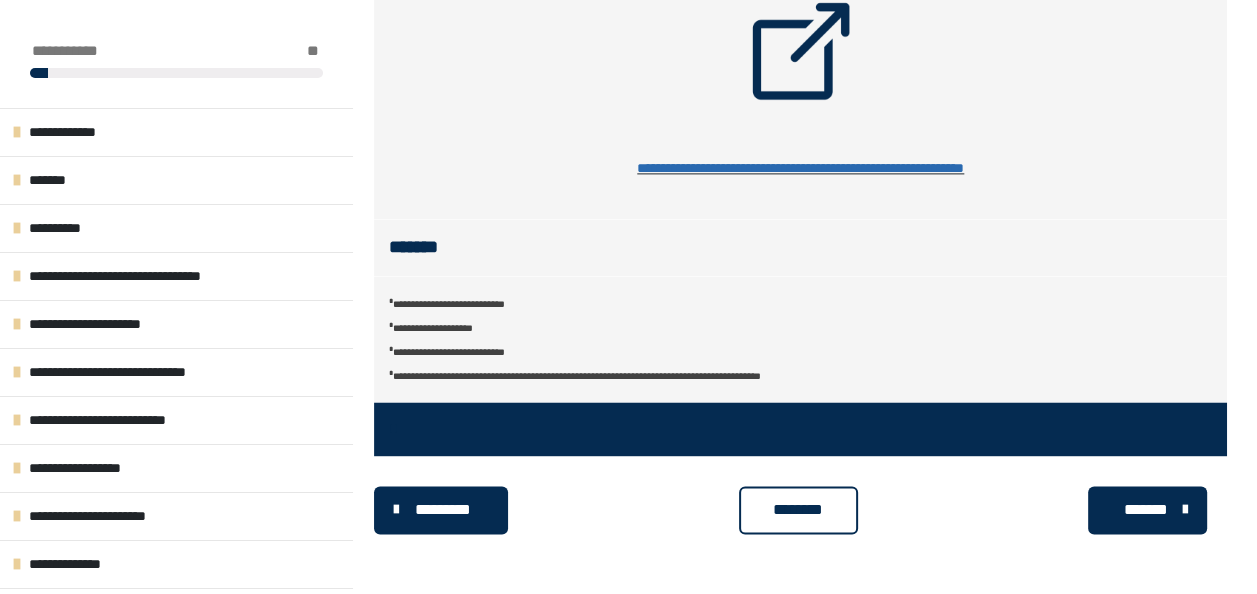 scroll, scrollTop: 2400, scrollLeft: 0, axis: vertical 